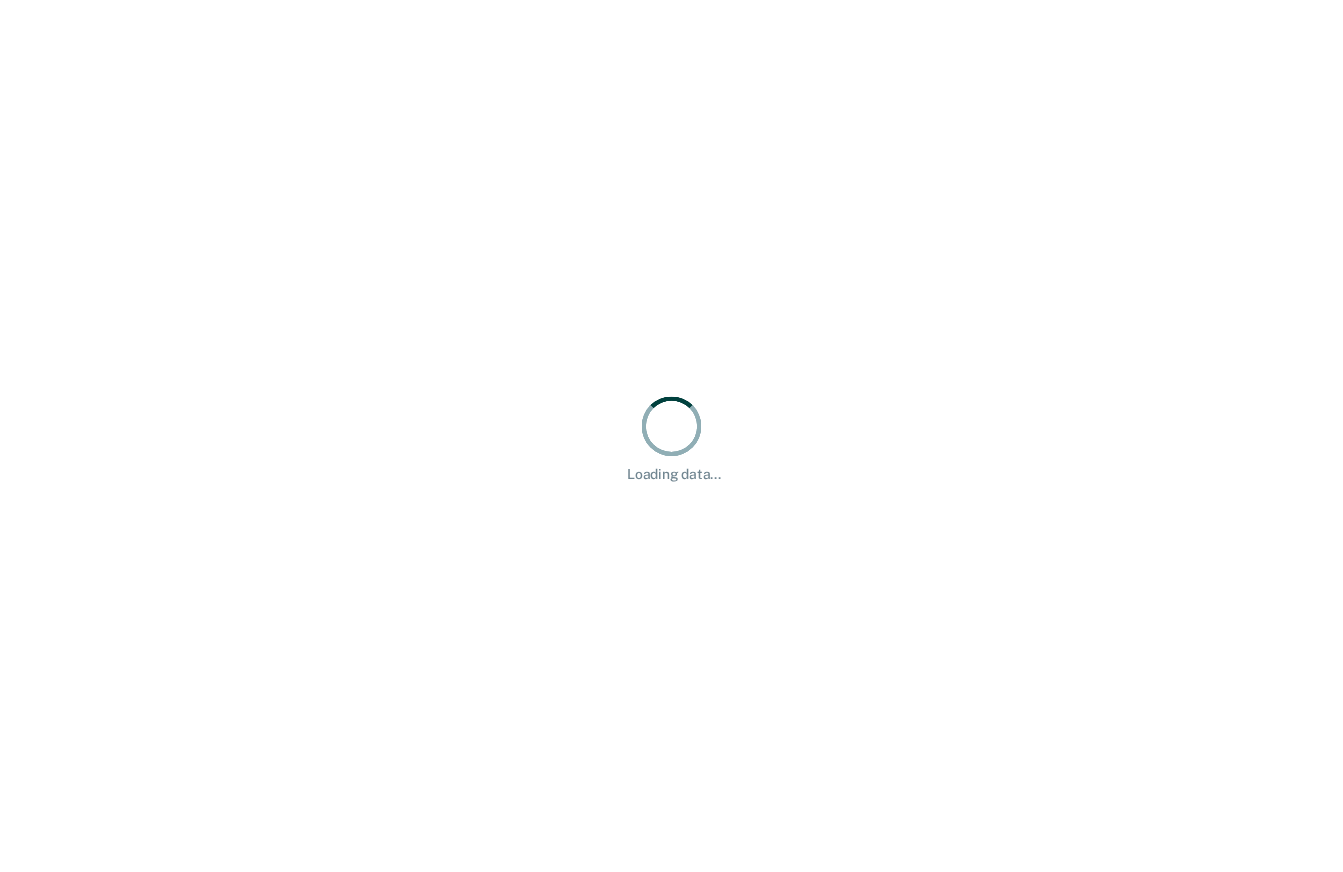 scroll, scrollTop: 0, scrollLeft: 0, axis: both 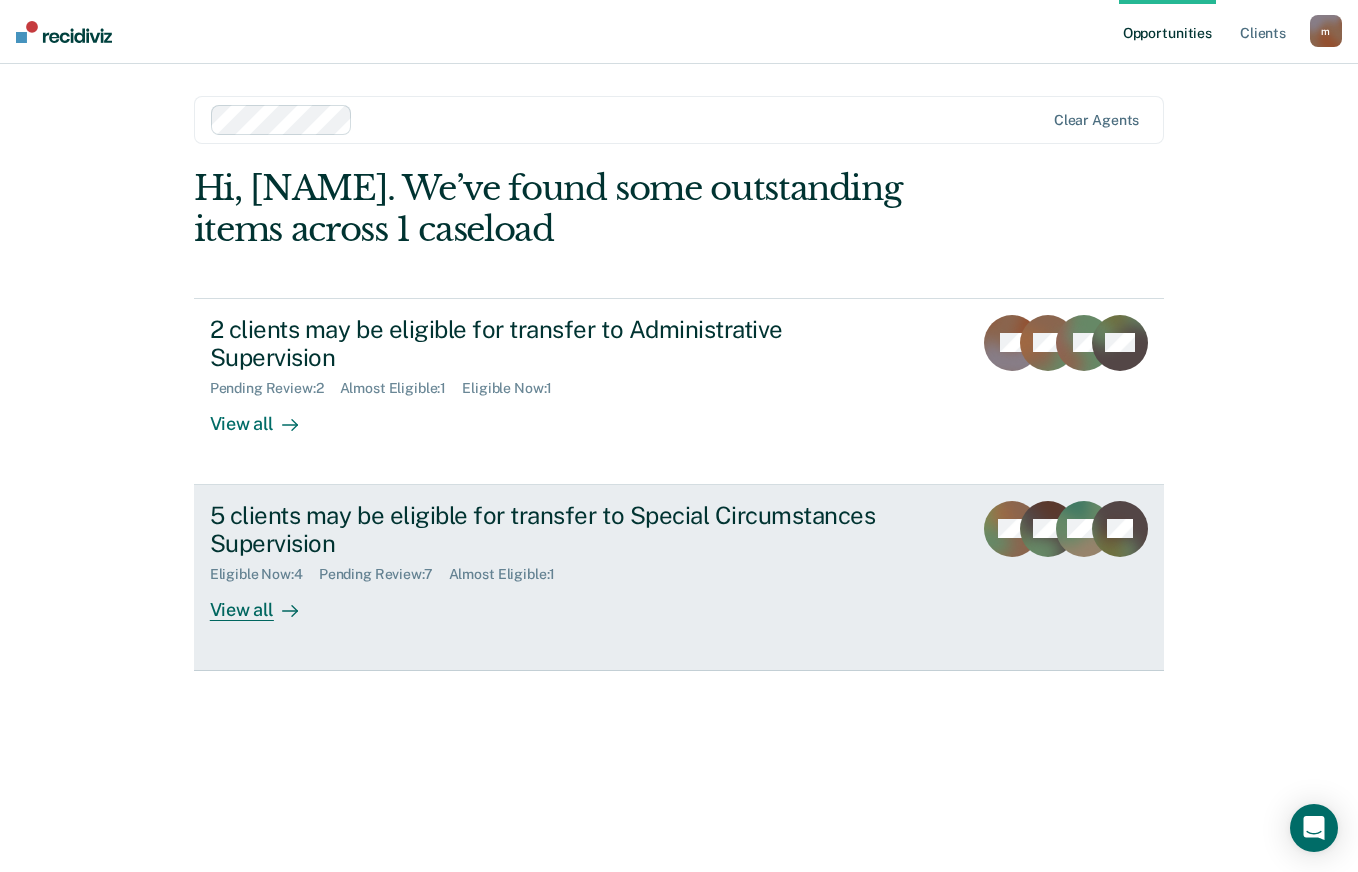 click on "View all" at bounding box center (266, 602) 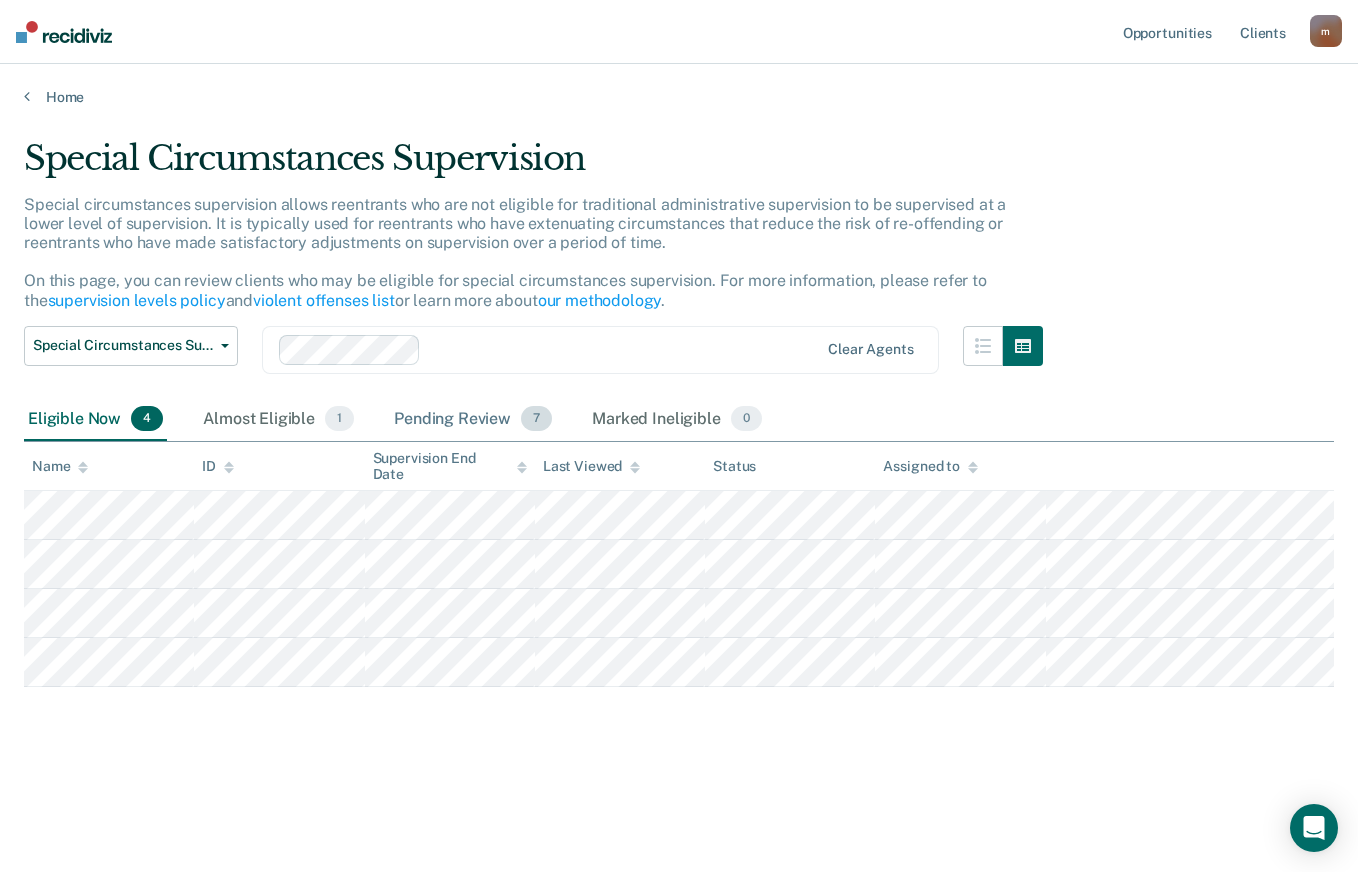 click on "Pending Review 7" at bounding box center (473, 420) 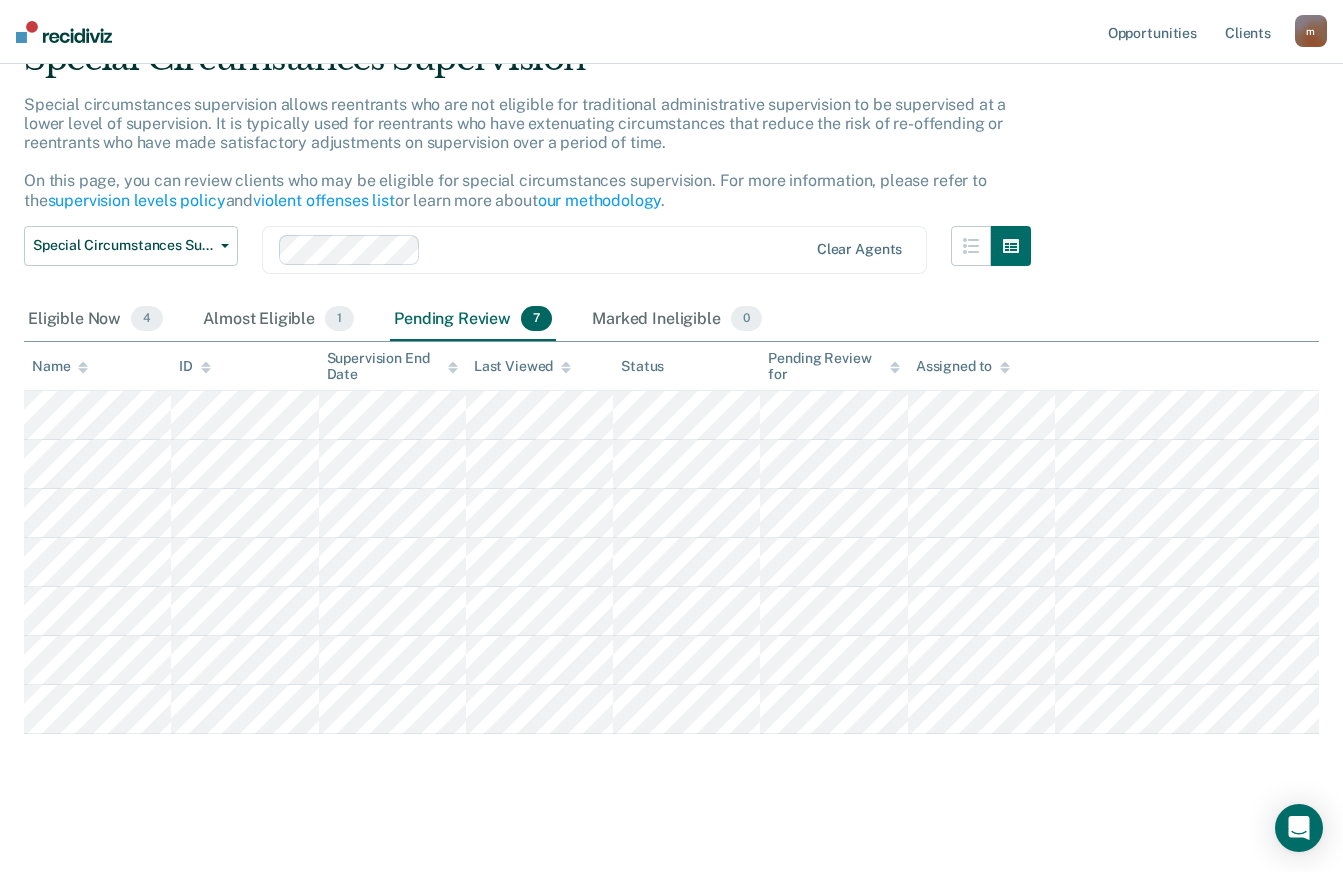 scroll, scrollTop: 106, scrollLeft: 0, axis: vertical 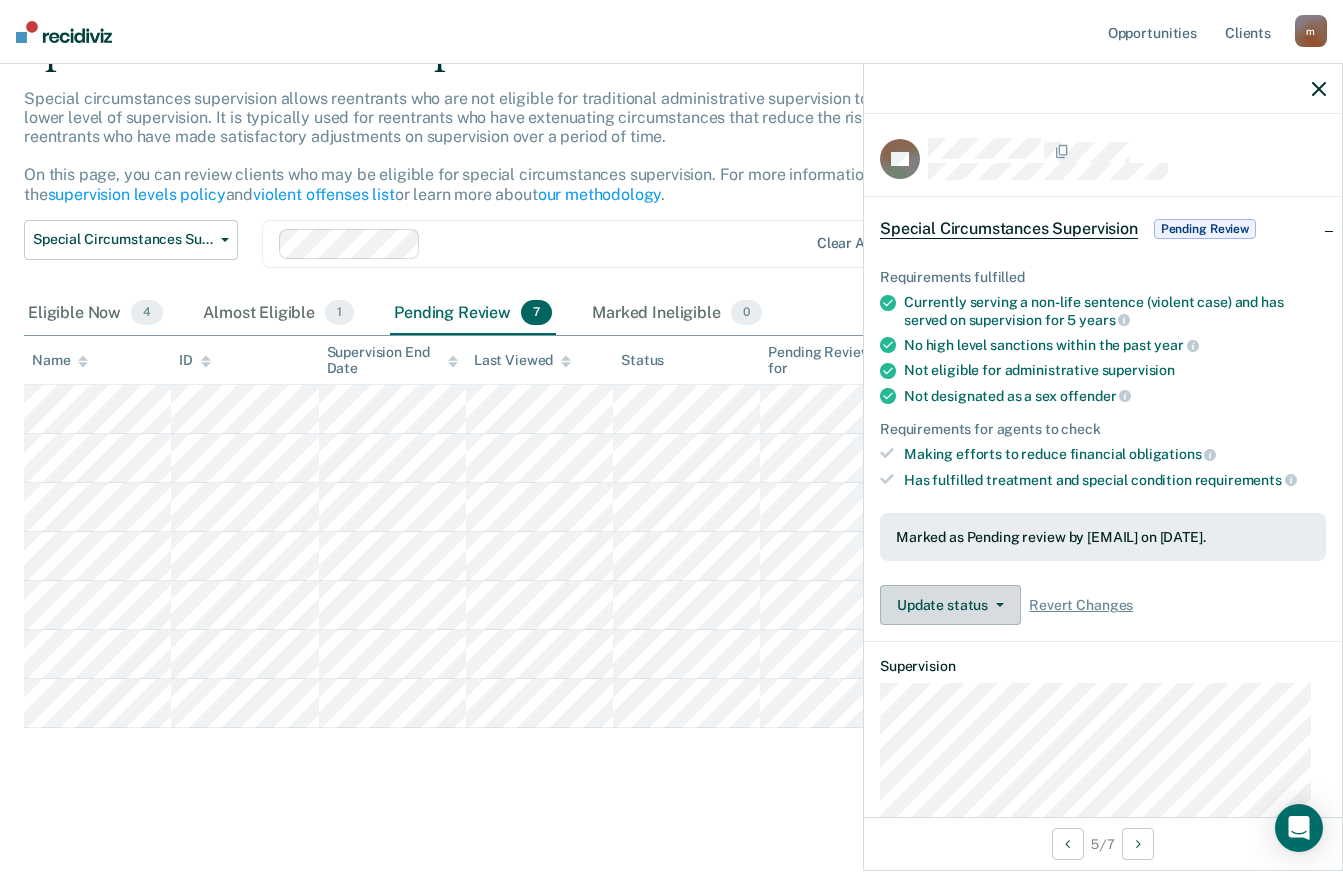 click on "Update status" at bounding box center [950, 605] 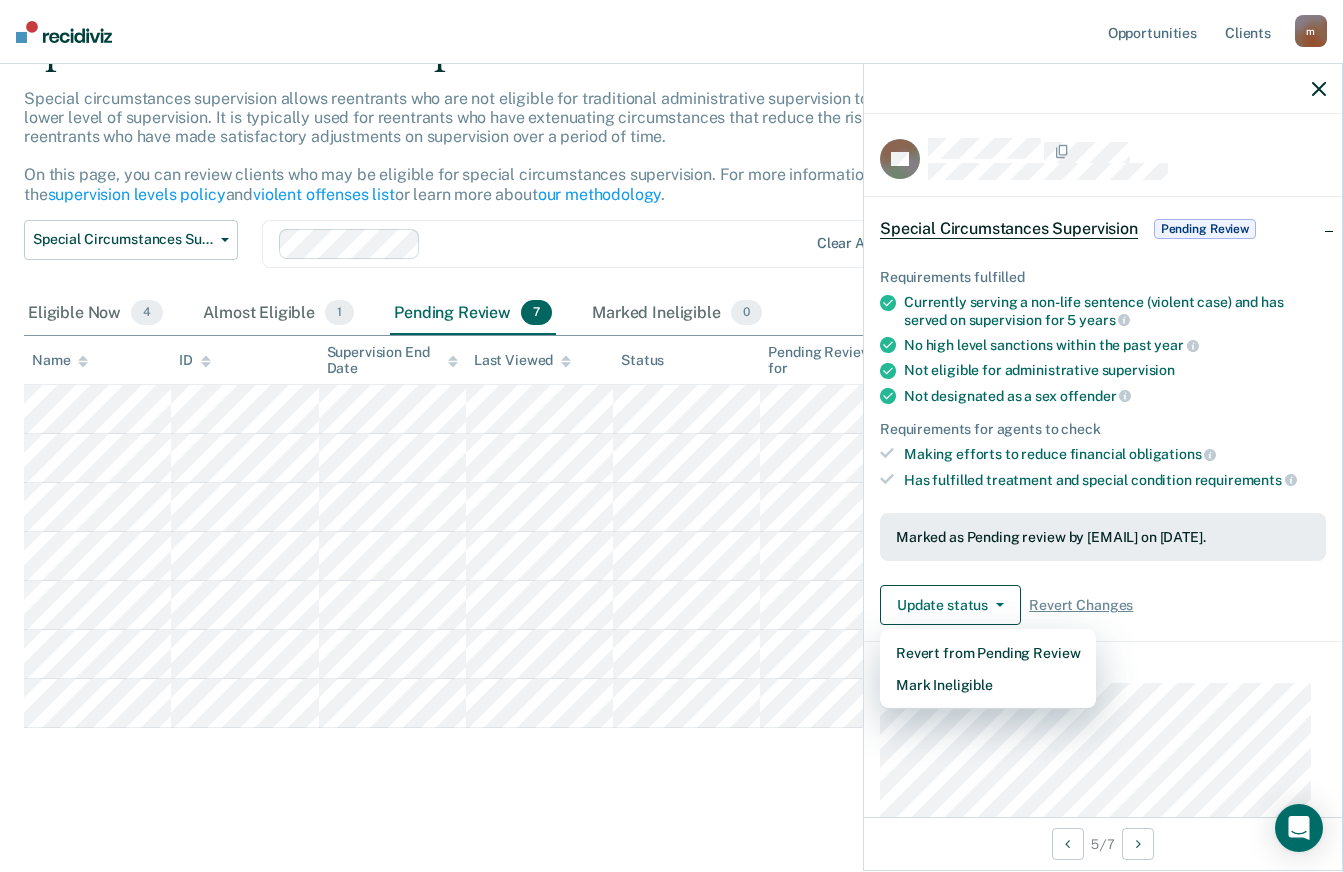 click on "Requirements fulfilled Currently serving a non-life sentence (violent case) and has served on supervision for 5 years No high level sanctions within the past year Not eligible for administrative supervision Not designated as a sex offender Requirements for agents to check Making efforts to reduce financial obligations Has fulfilled treatment and special condition requirements Marked as Pending review by [EMAIL] on [DATE] Update status Revert from Pending Review Mark Ineligible Revert Changes" at bounding box center [1103, 439] 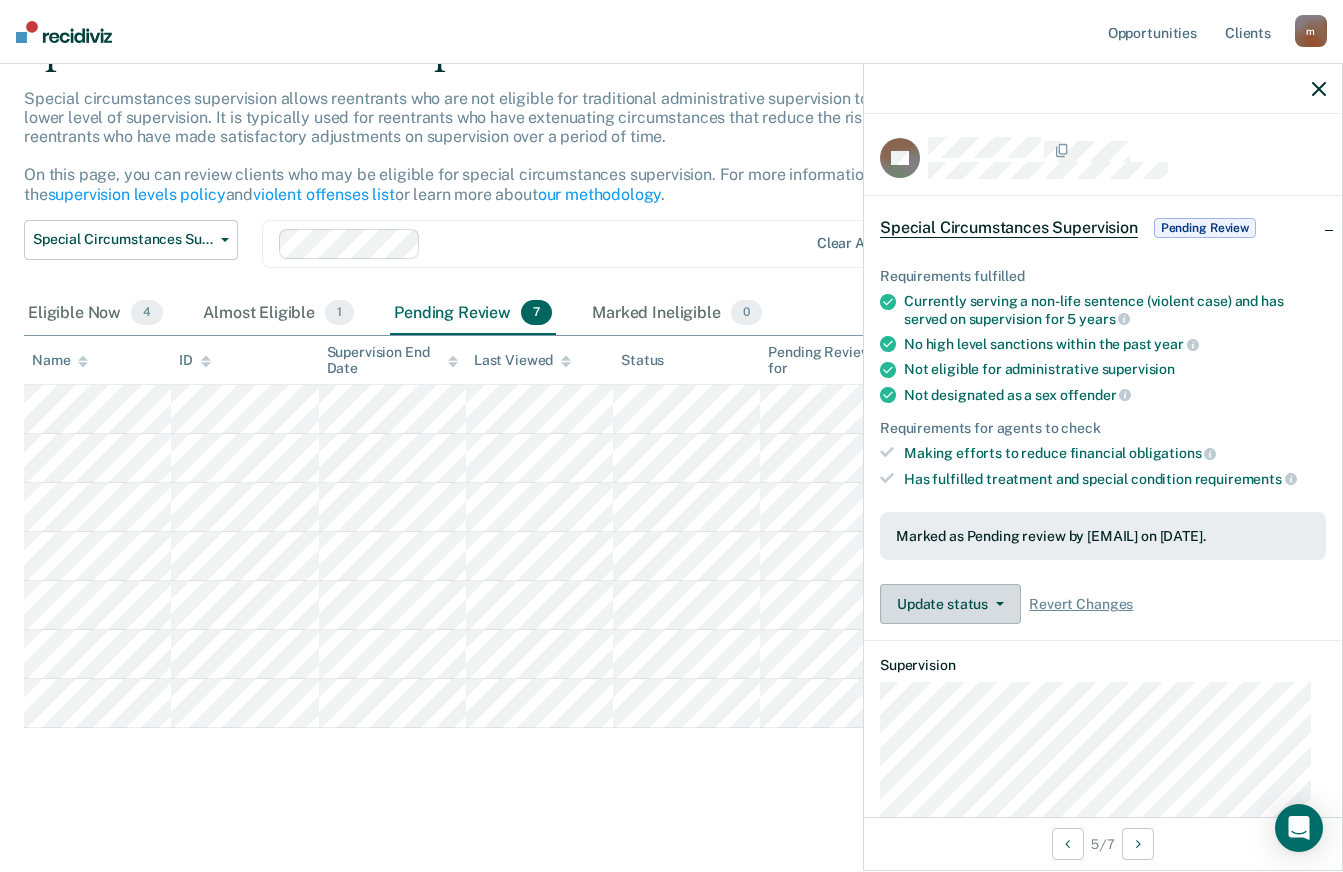 scroll, scrollTop: 0, scrollLeft: 0, axis: both 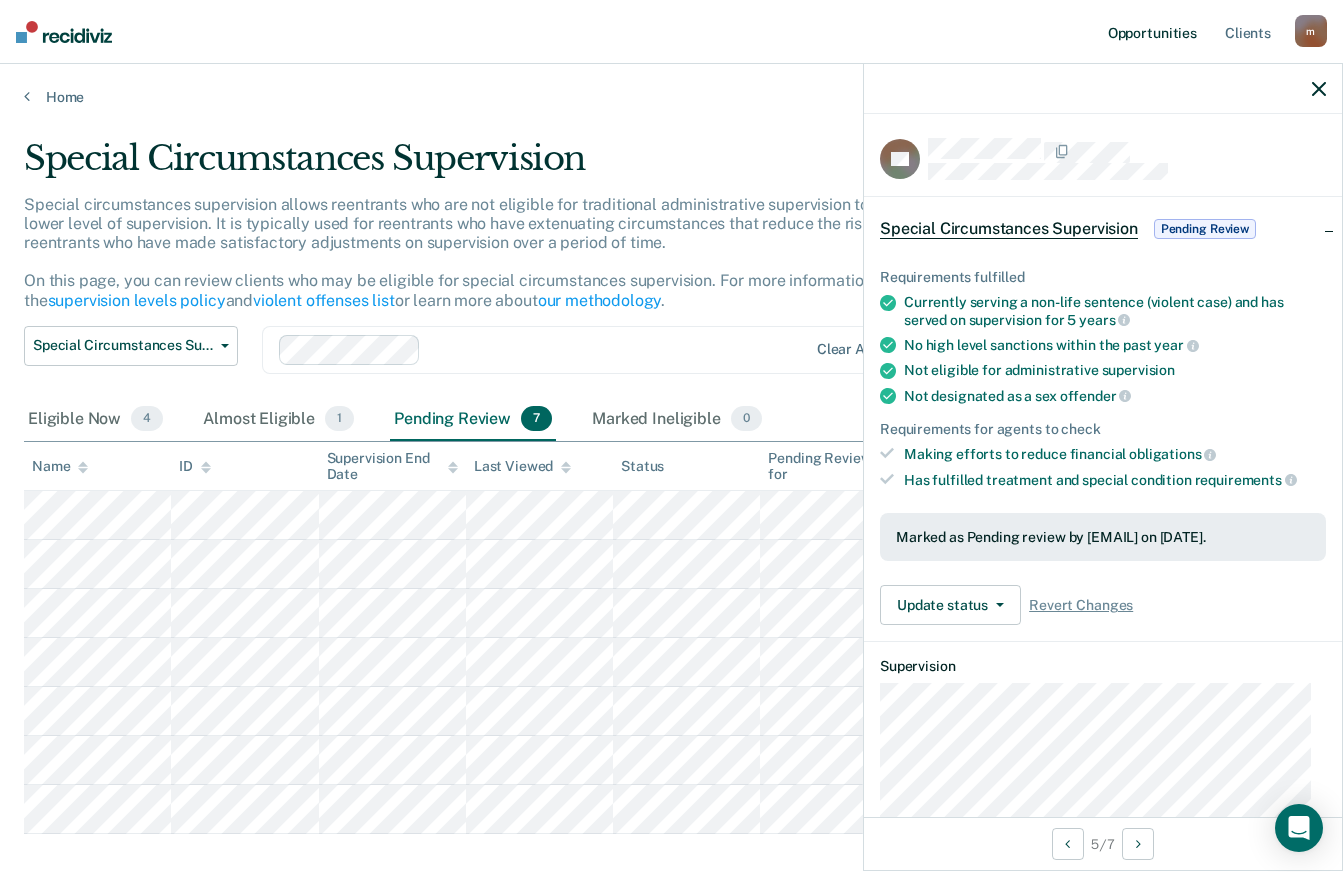click on "Opportunities" at bounding box center [1152, 32] 